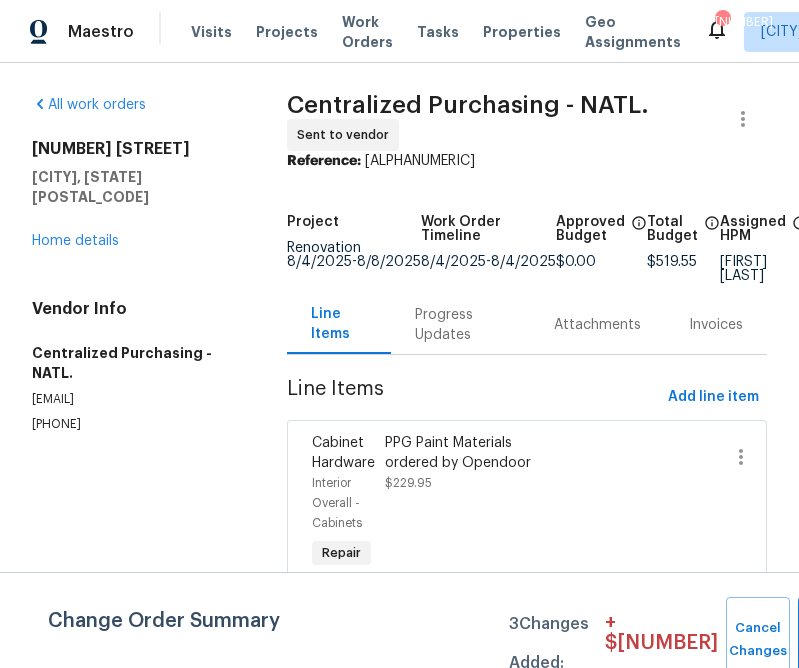 scroll, scrollTop: 0, scrollLeft: 0, axis: both 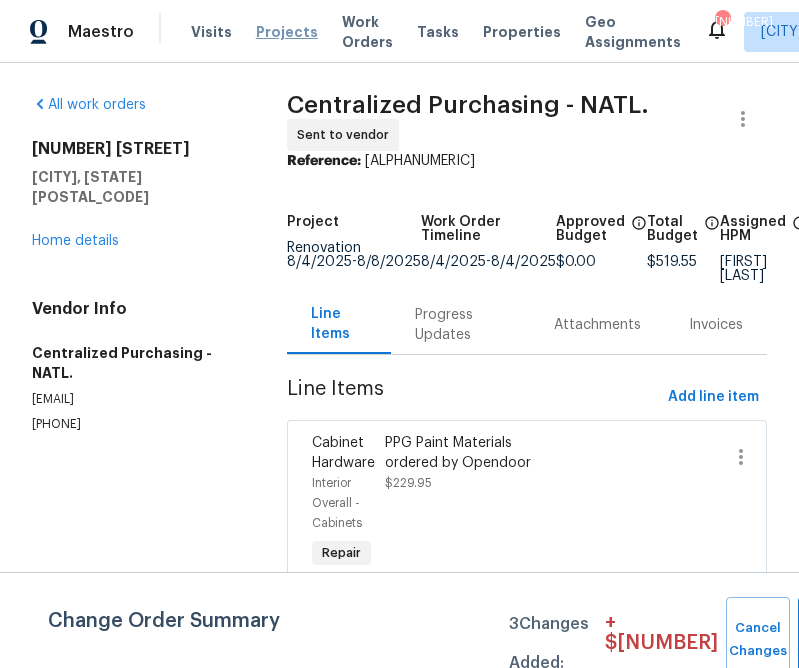 click on "Projects" at bounding box center (287, 32) 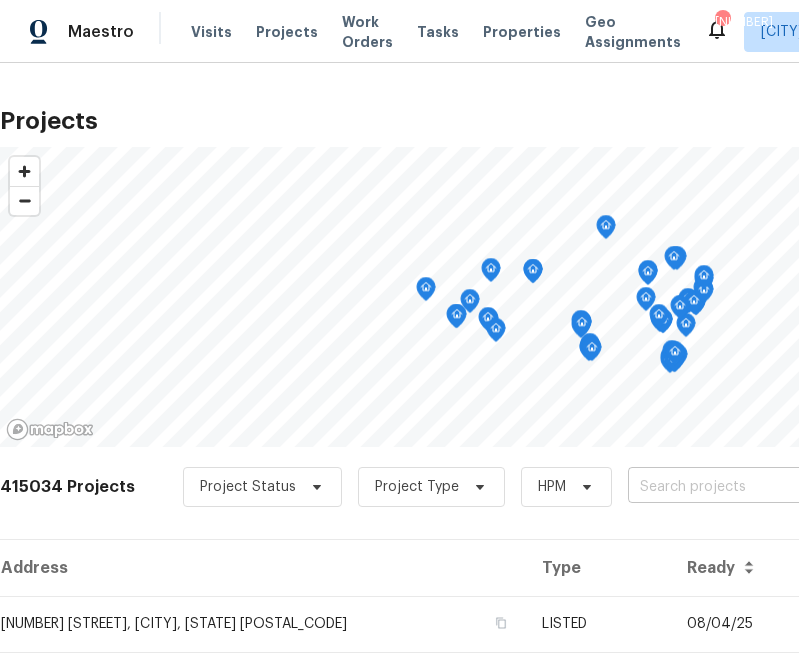 click at bounding box center (742, 487) 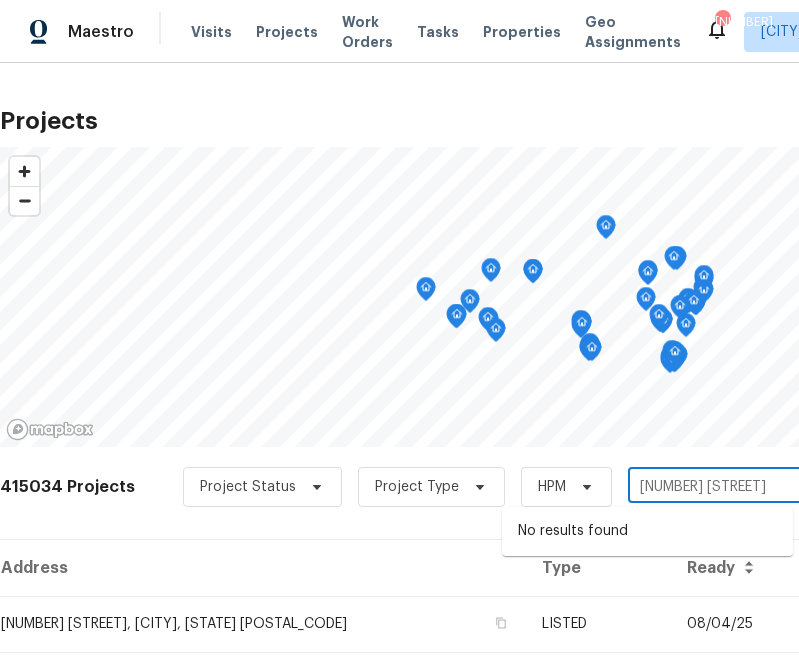 type on "[NUMBER] [STREET]" 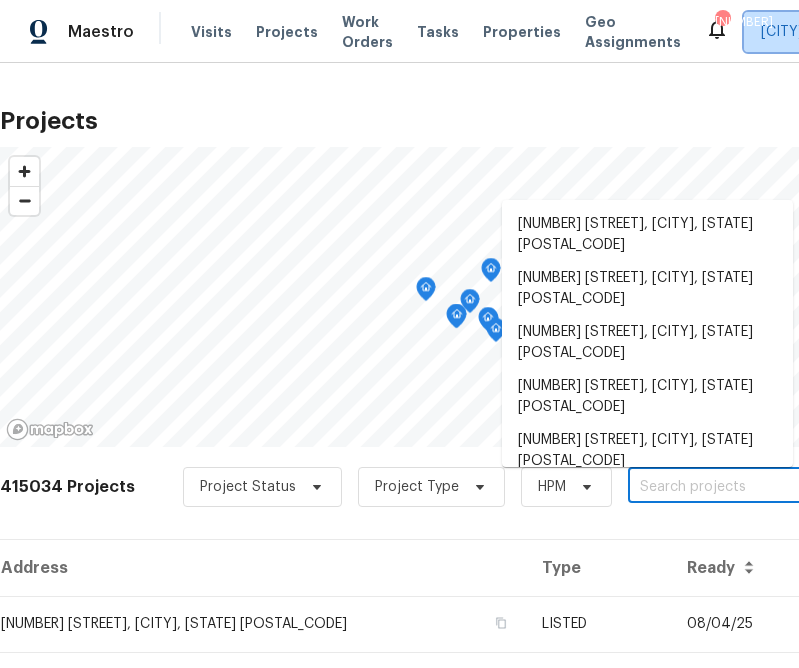 click on "[CITY], [STATE]" at bounding box center (826, 32) 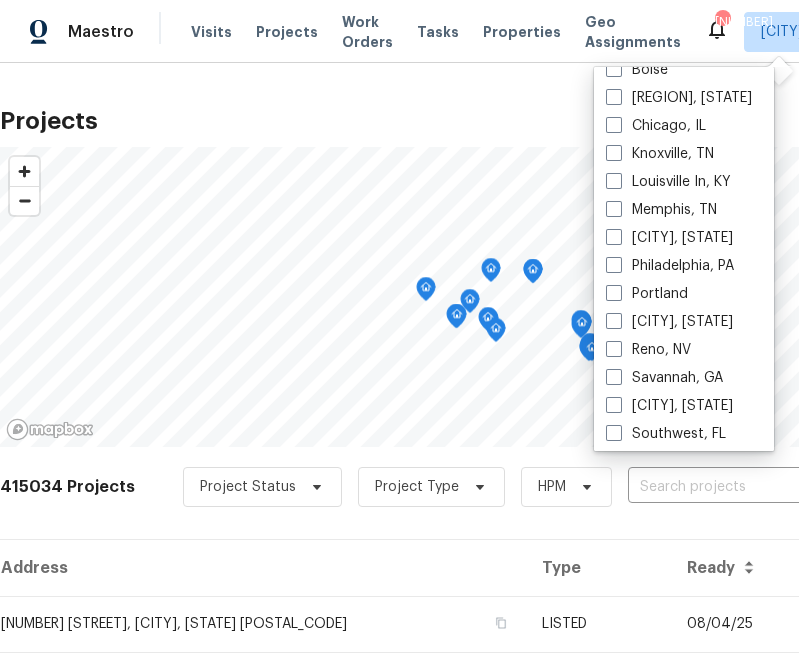 scroll, scrollTop: 1340, scrollLeft: 0, axis: vertical 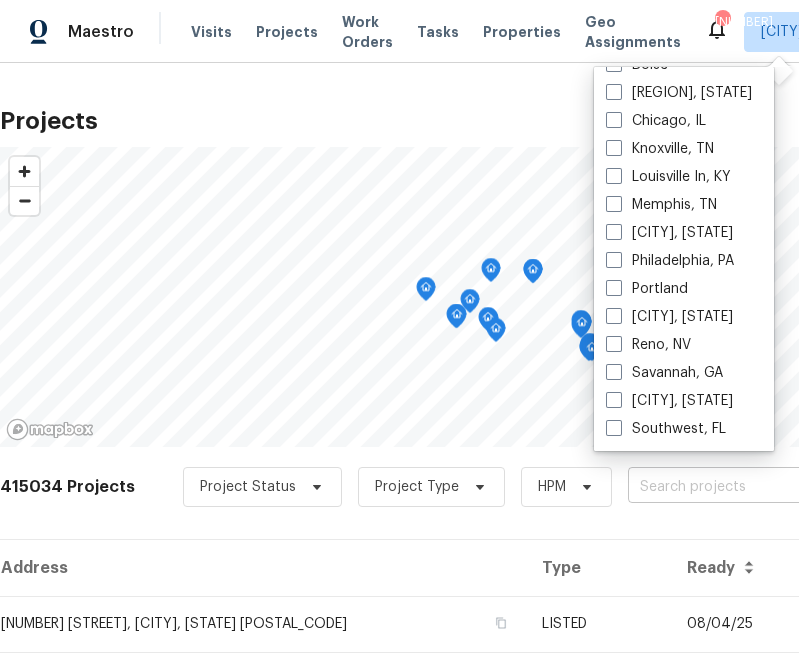 click at bounding box center [742, 487] 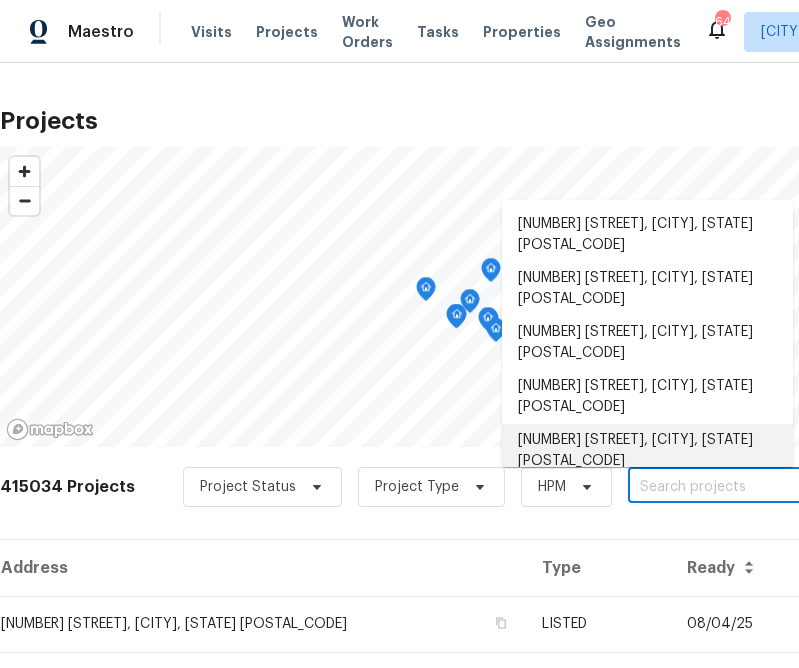 click at bounding box center [742, 487] 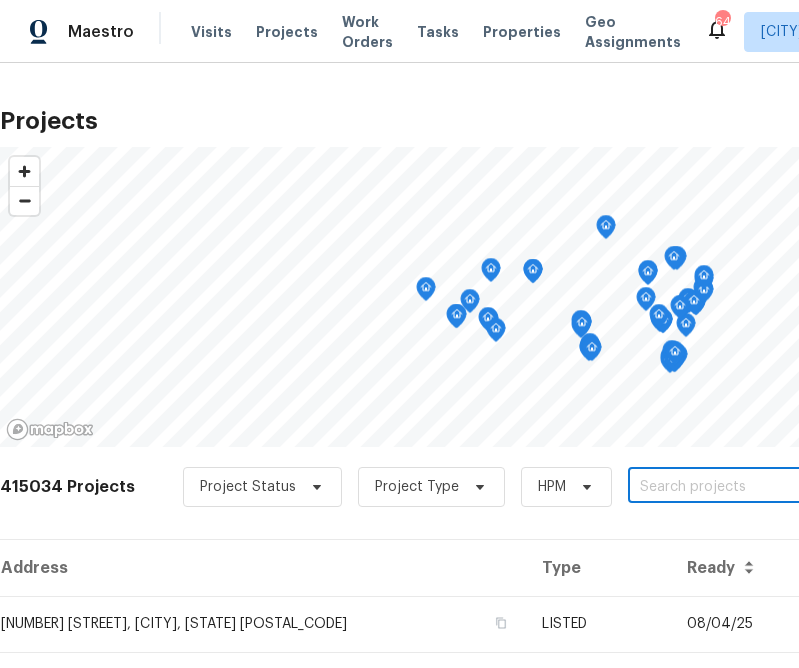 click at bounding box center (742, 487) 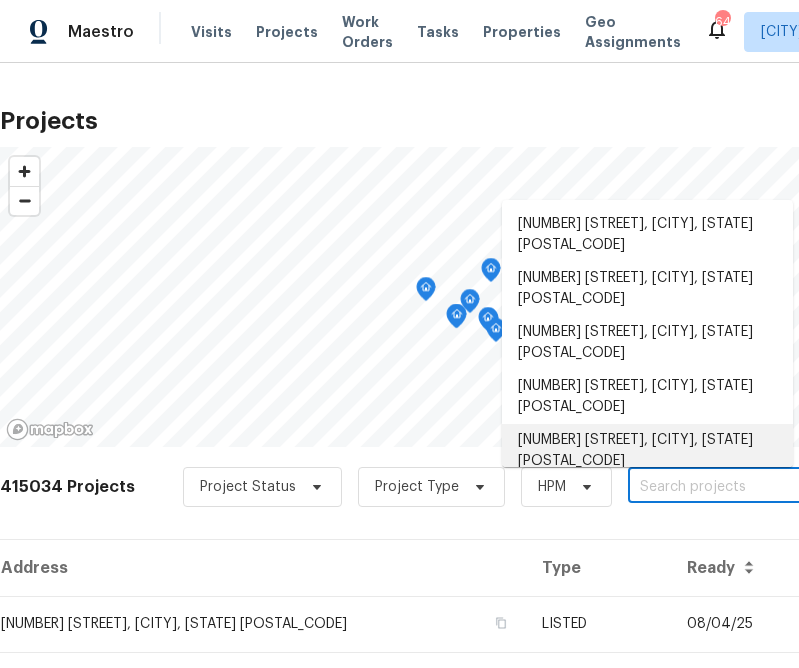 scroll, scrollTop: 11, scrollLeft: 0, axis: vertical 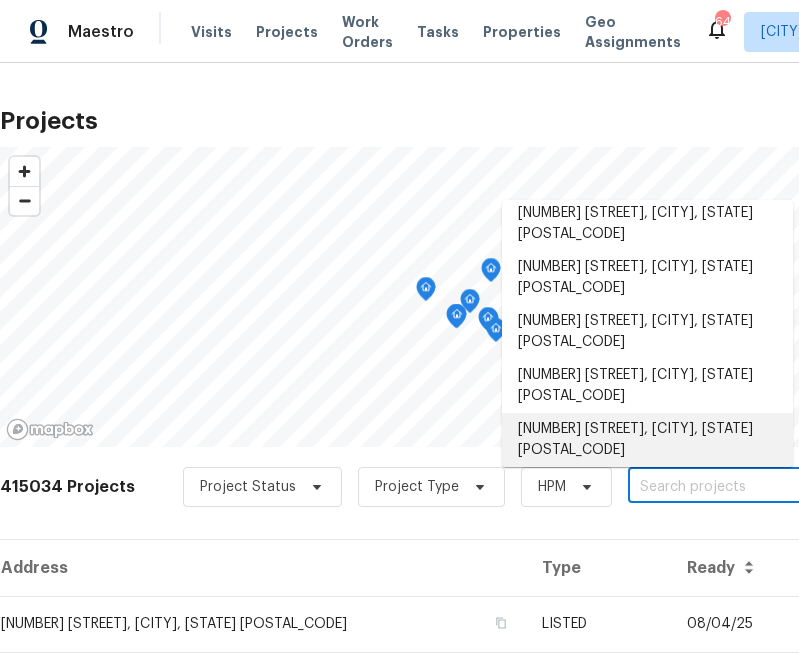 type on "v" 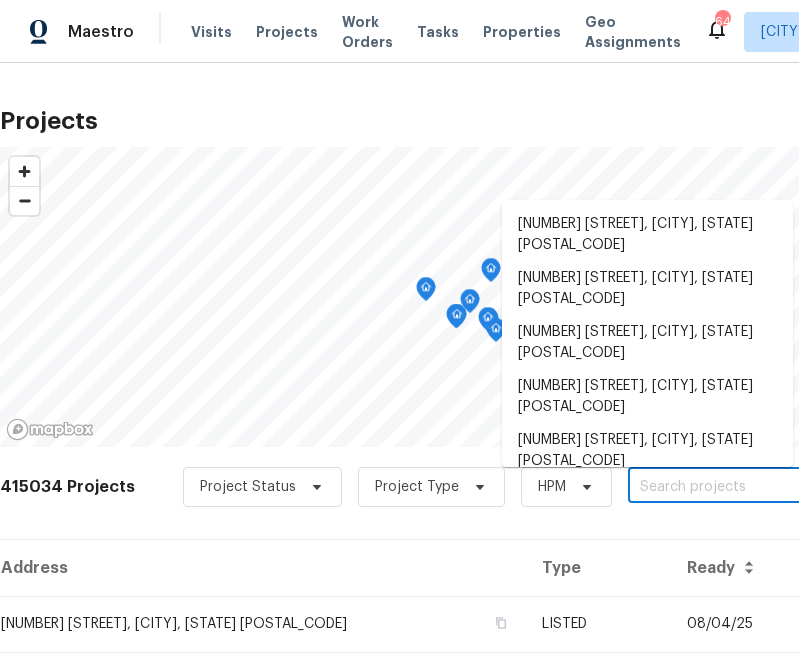 paste on "[NUMBER] [STREET], [CITY], [STATE] [POSTAL_CODE]" 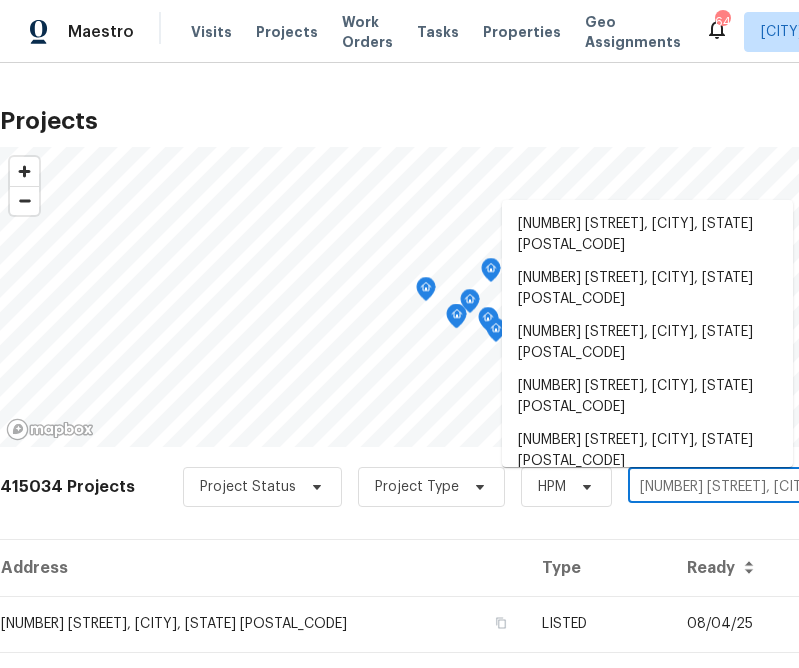 scroll, scrollTop: 0, scrollLeft: 22, axis: horizontal 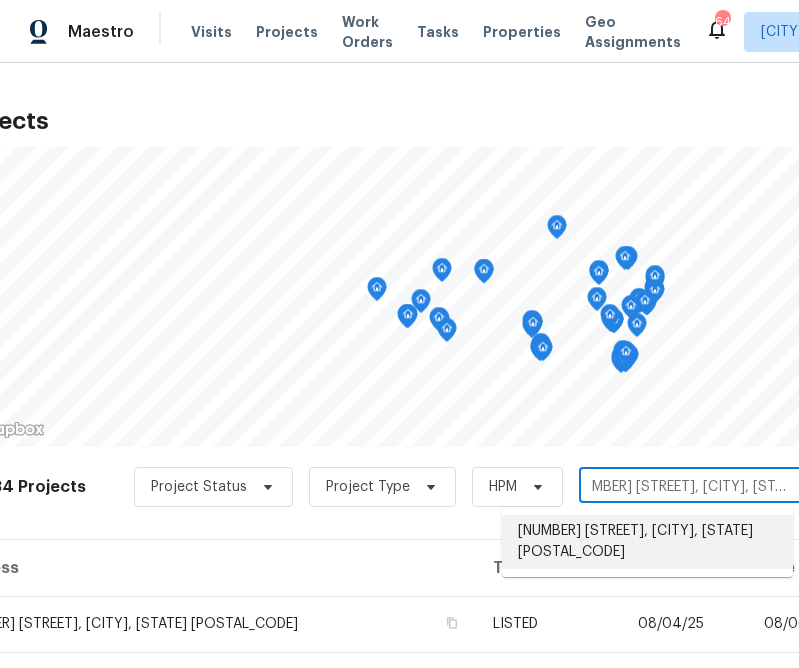 click on "[NUMBER] [STREET], [CITY], [STATE] [POSTAL_CODE]" at bounding box center (647, 542) 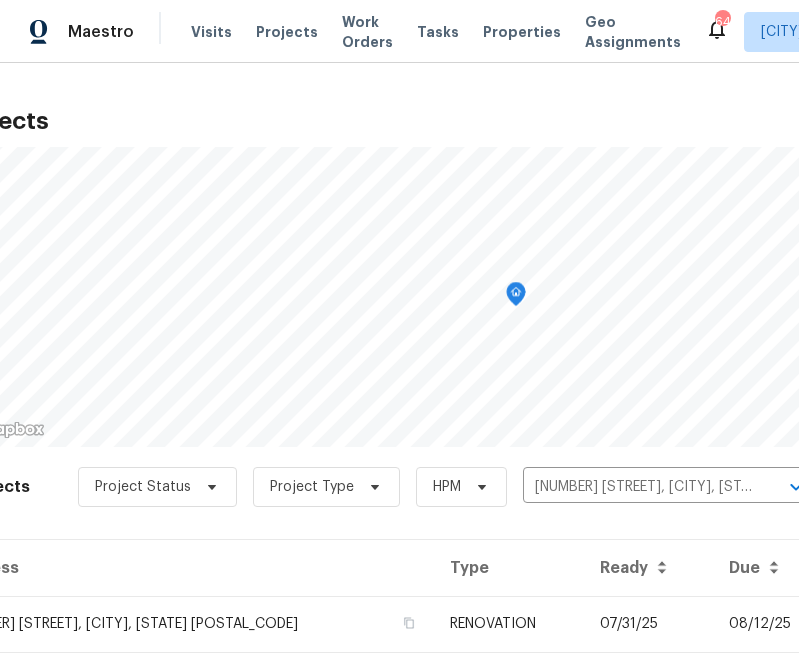 scroll, scrollTop: 48, scrollLeft: 49, axis: both 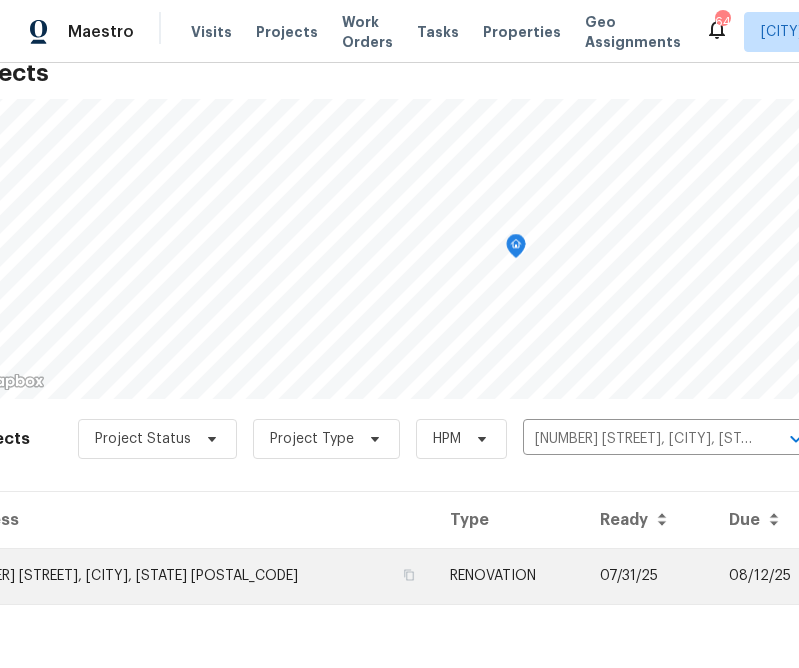 click on "[NUMBER] [STREET], [CITY], [STATE] [POSTAL_CODE]" at bounding box center [192, 576] 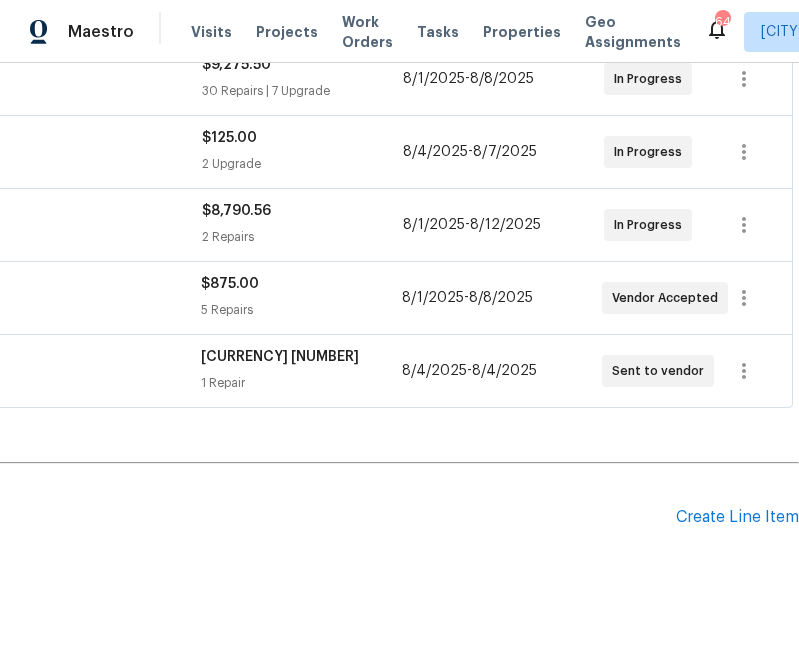 scroll, scrollTop: 424, scrollLeft: 0, axis: vertical 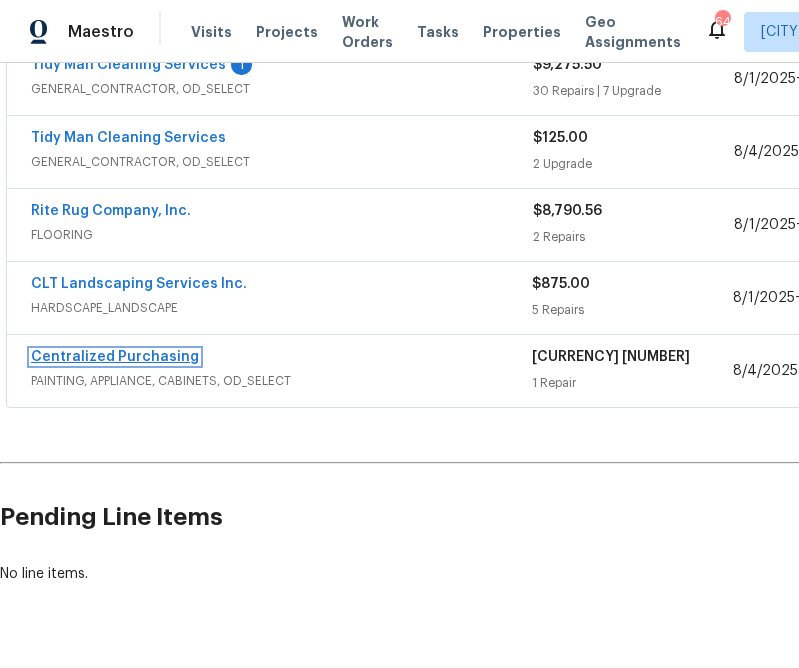 click on "Centralized Purchasing" at bounding box center (115, 357) 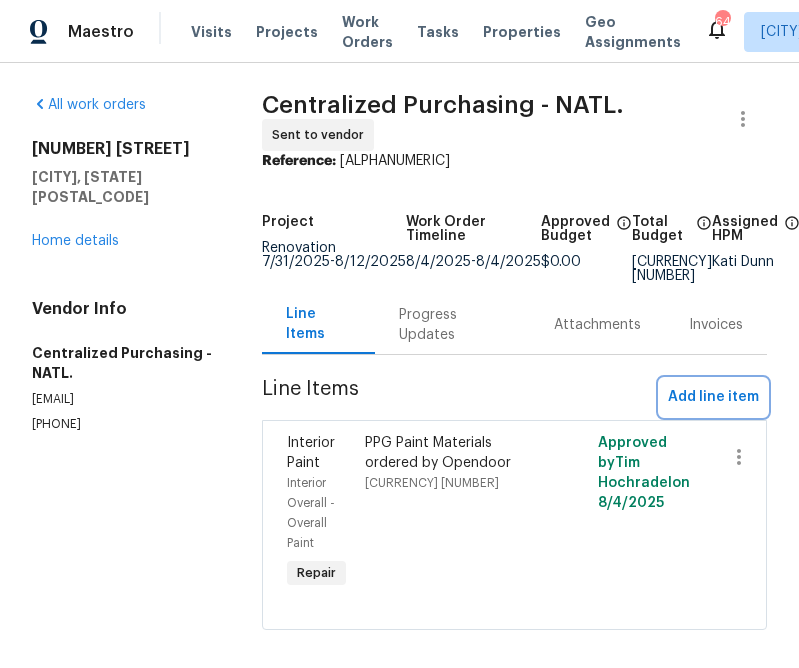 click on "Add line item" at bounding box center [713, 397] 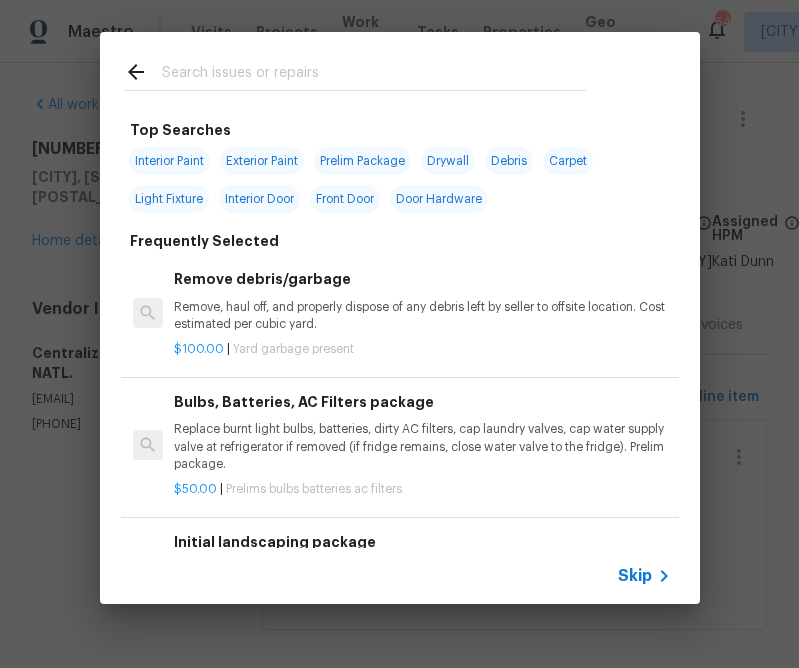 click on "Skip" at bounding box center (635, 576) 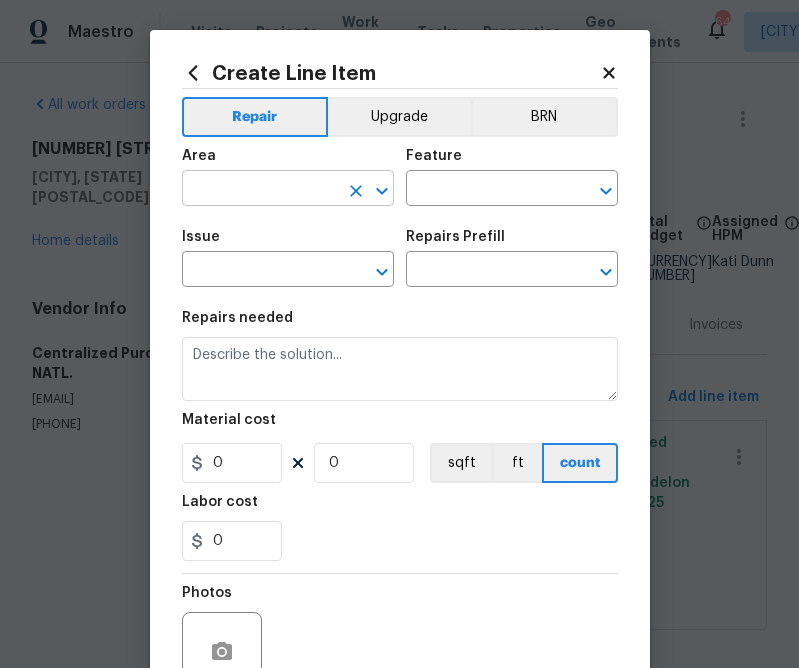 click at bounding box center (260, 190) 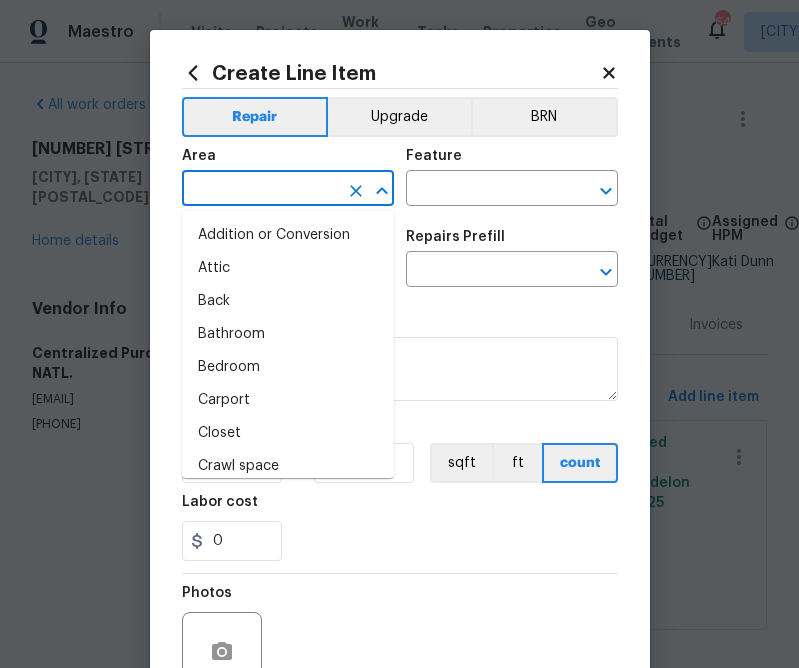 type on "k" 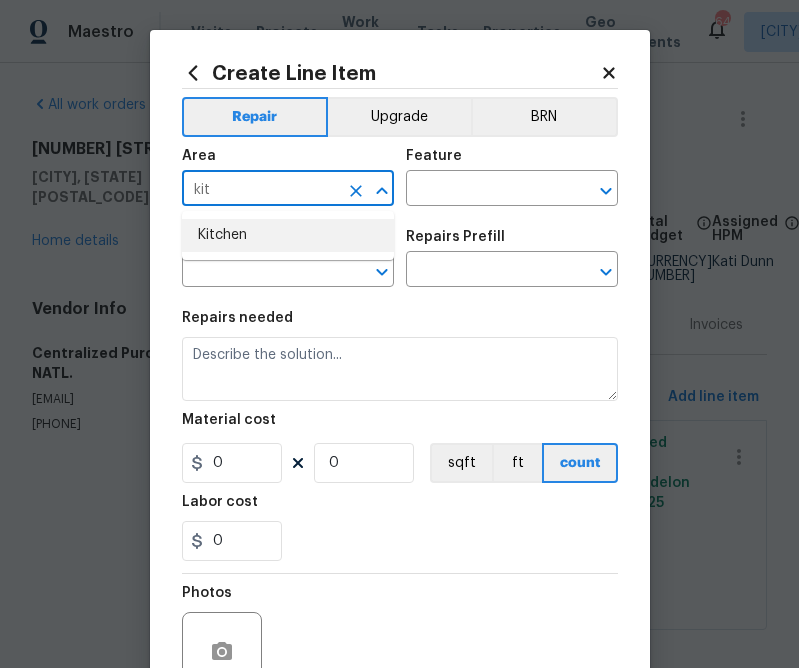 click on "Kitchen" at bounding box center (288, 235) 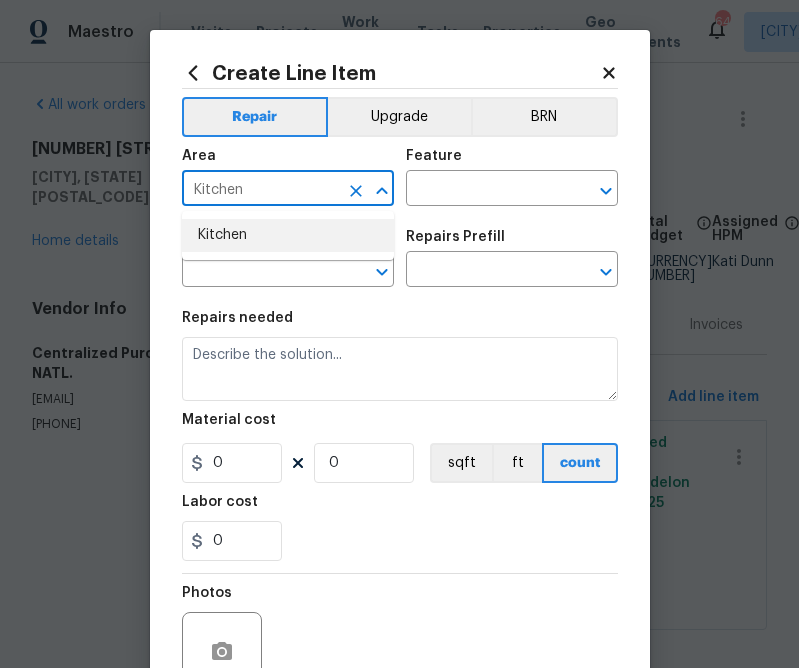 type on "Kitchen" 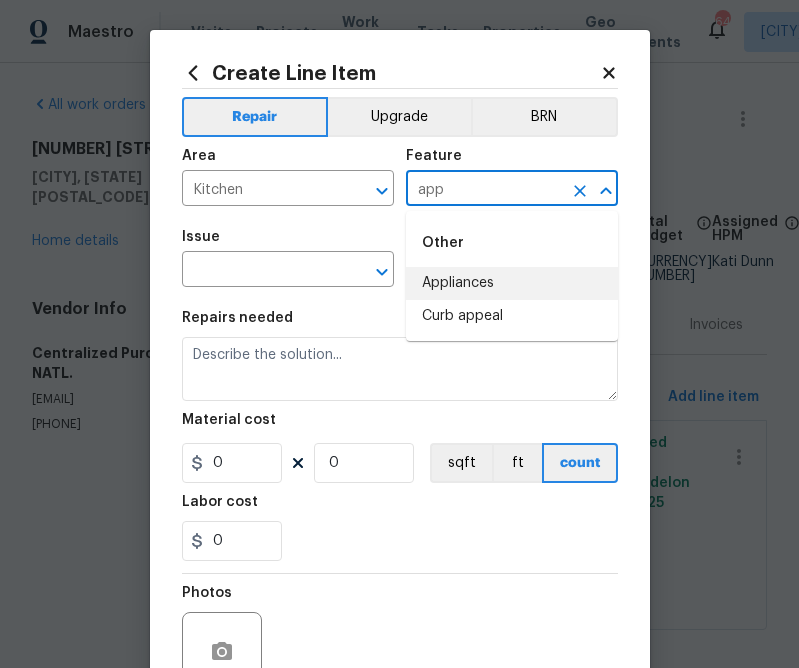 click on "Appliances" at bounding box center (512, 283) 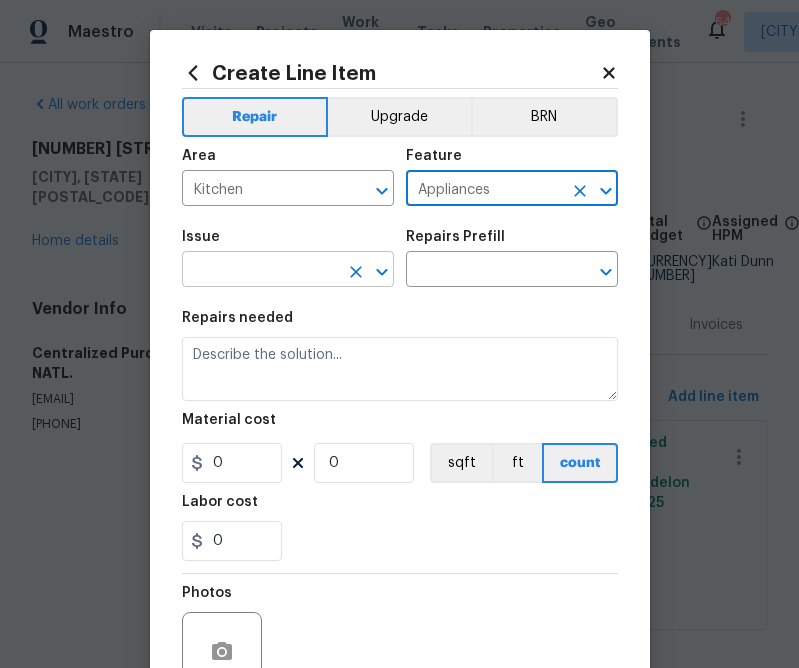 type on "Appliances" 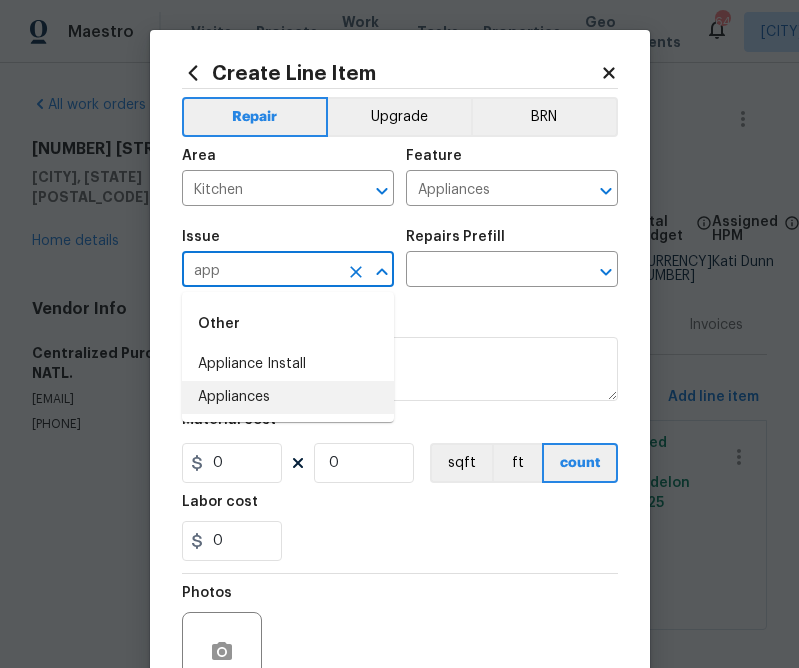 click on "Appliances" at bounding box center (288, 397) 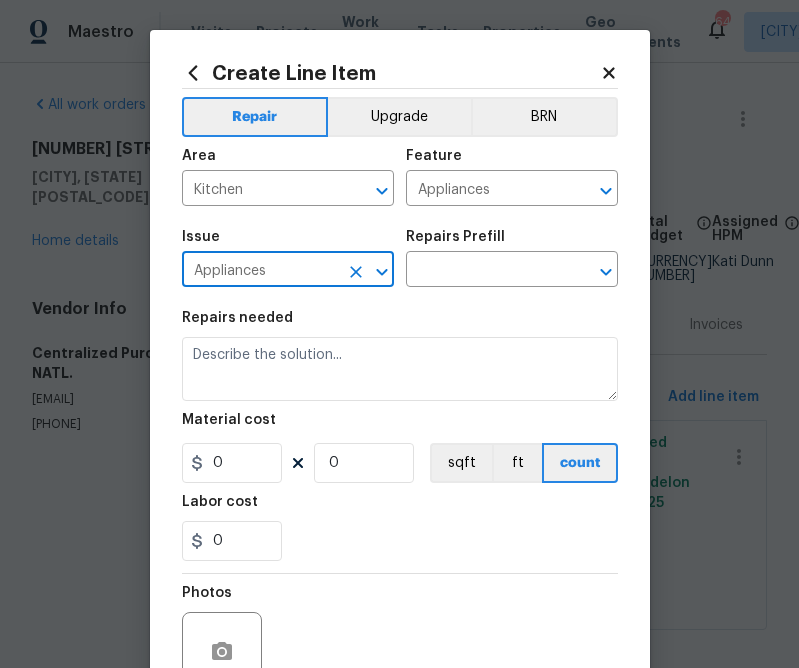 type on "Appliances" 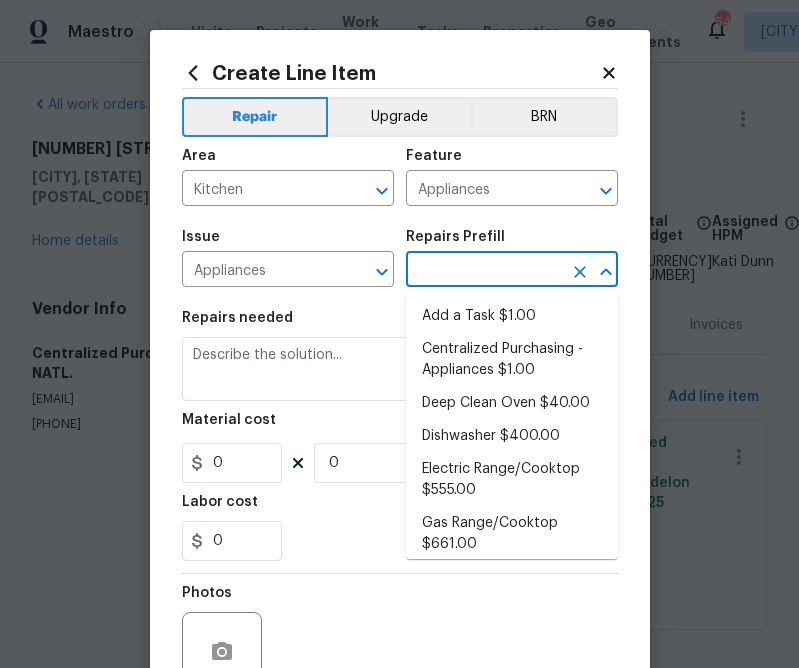 click at bounding box center (484, 271) 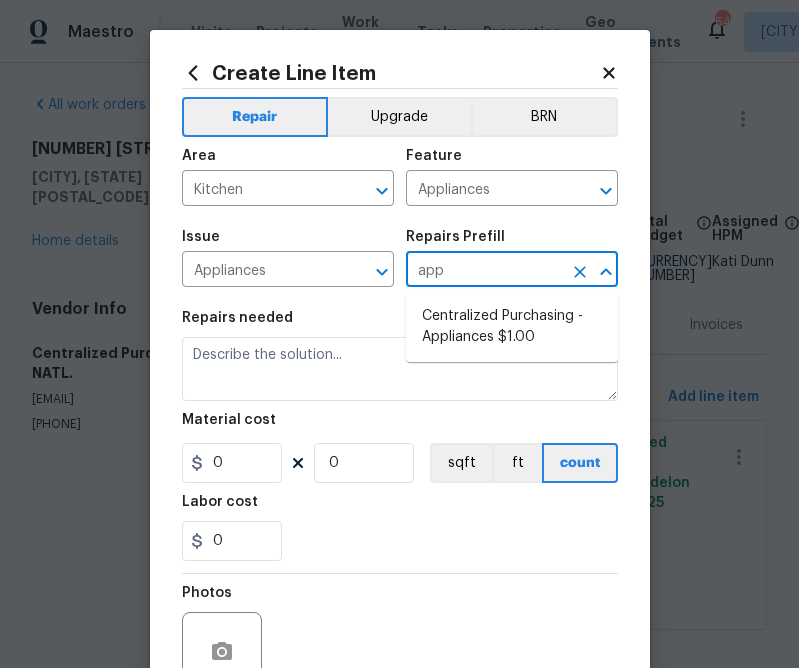 type on "app" 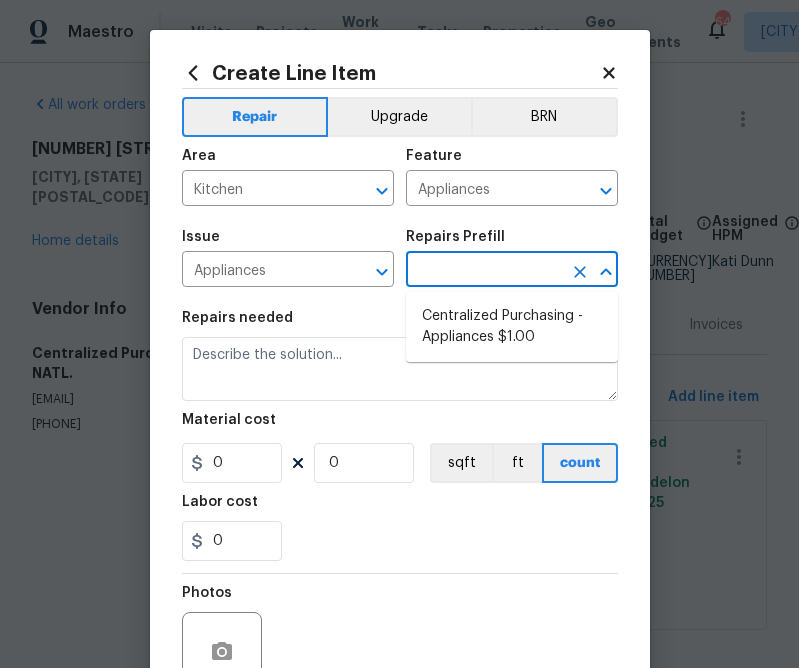 click on "Repairs needed" at bounding box center (400, 324) 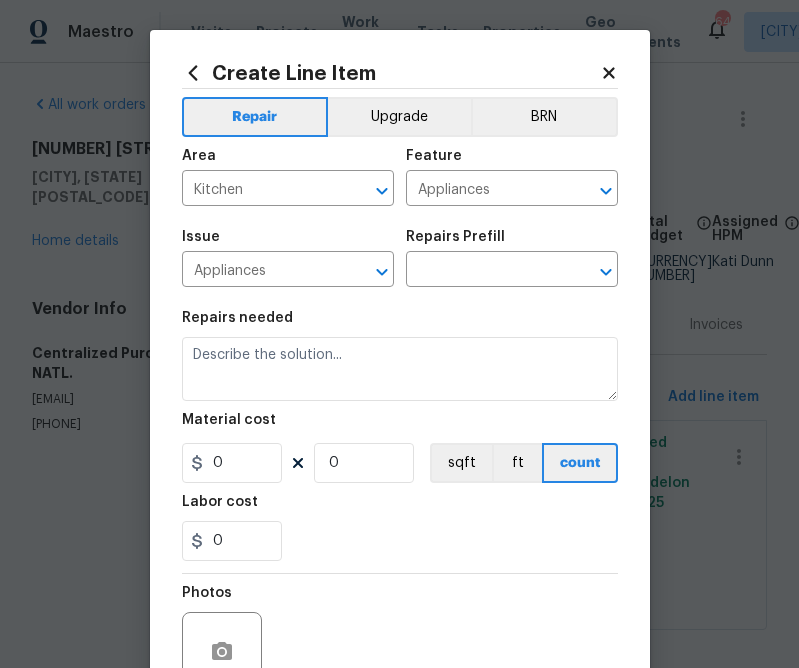 click on "Repairs Prefill" at bounding box center (512, 243) 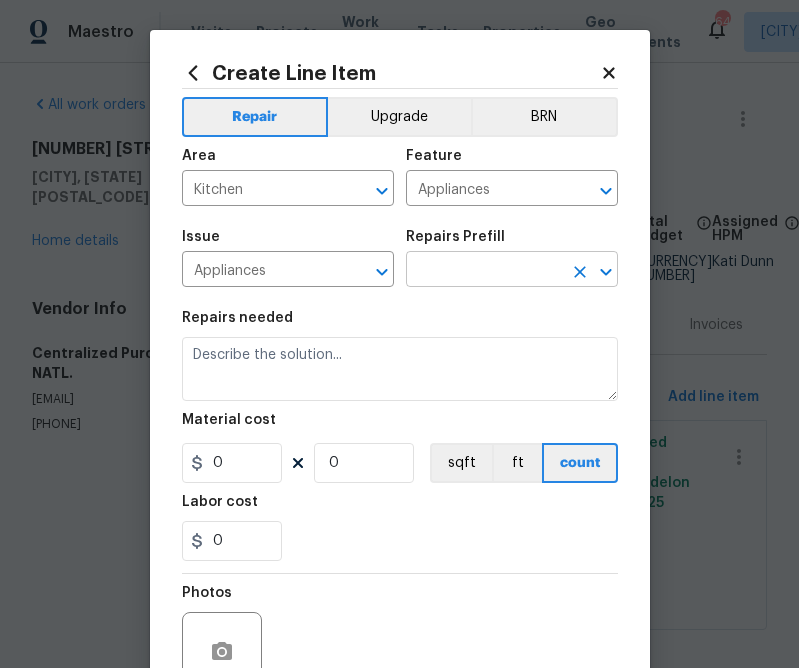 click at bounding box center [484, 271] 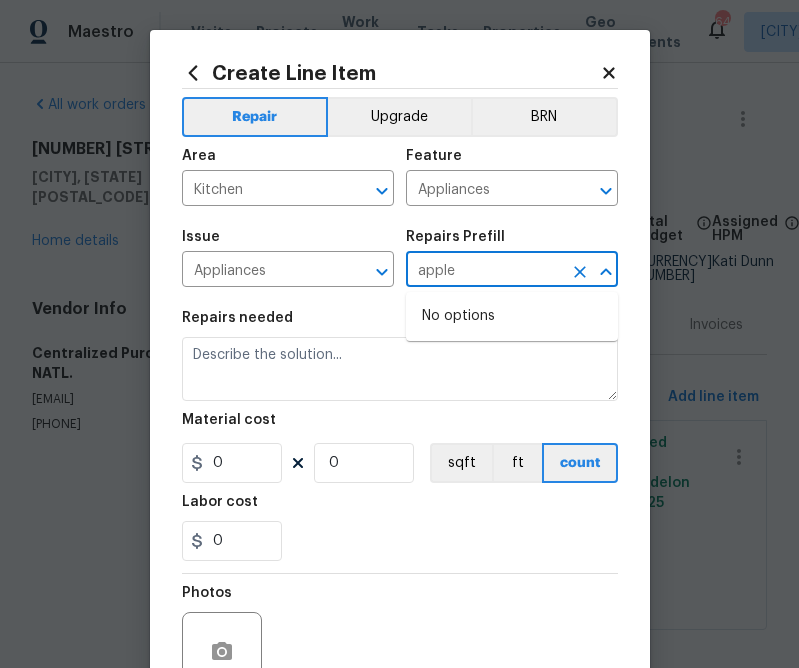type on "appl" 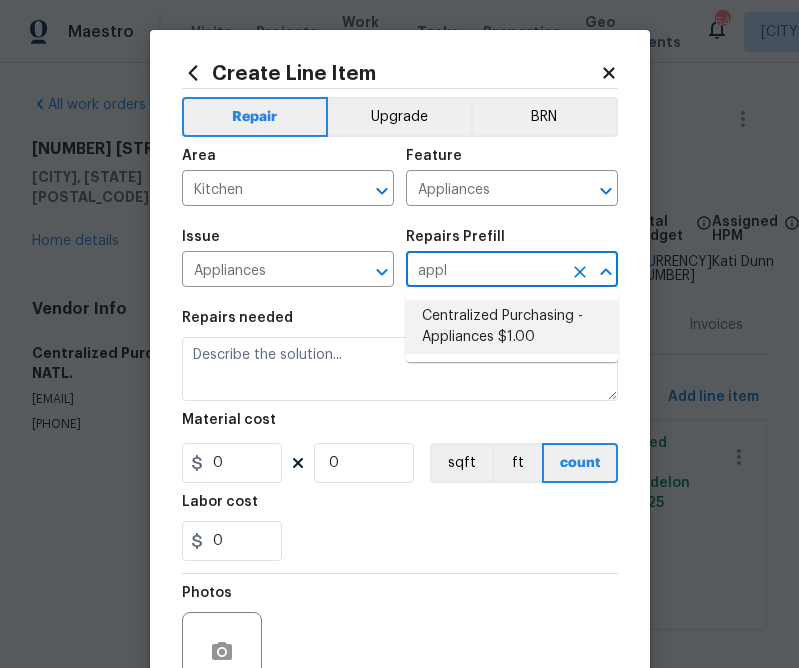 click on "Centralized Purchasing - Appliances $1.00" at bounding box center [512, 327] 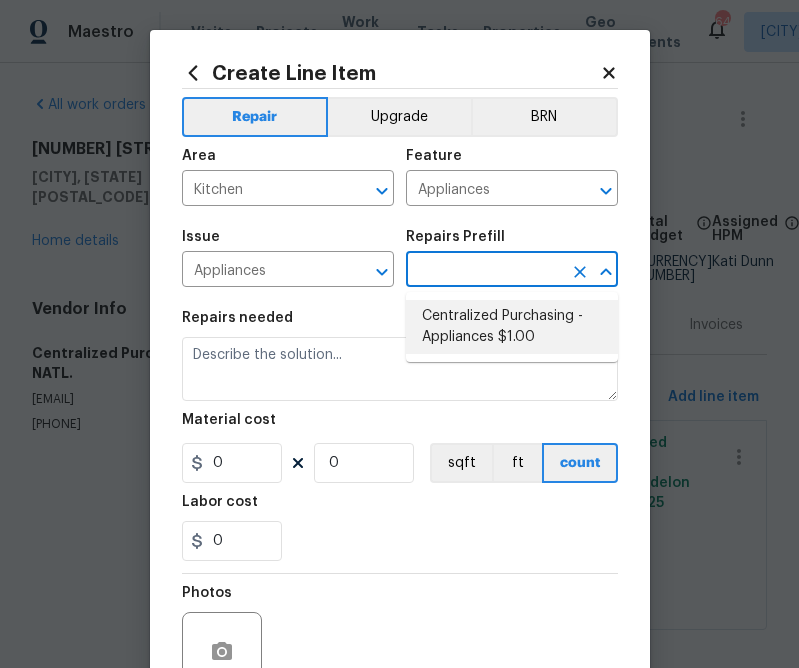 type on "Centralized Purchasing - Appliances $1.00" 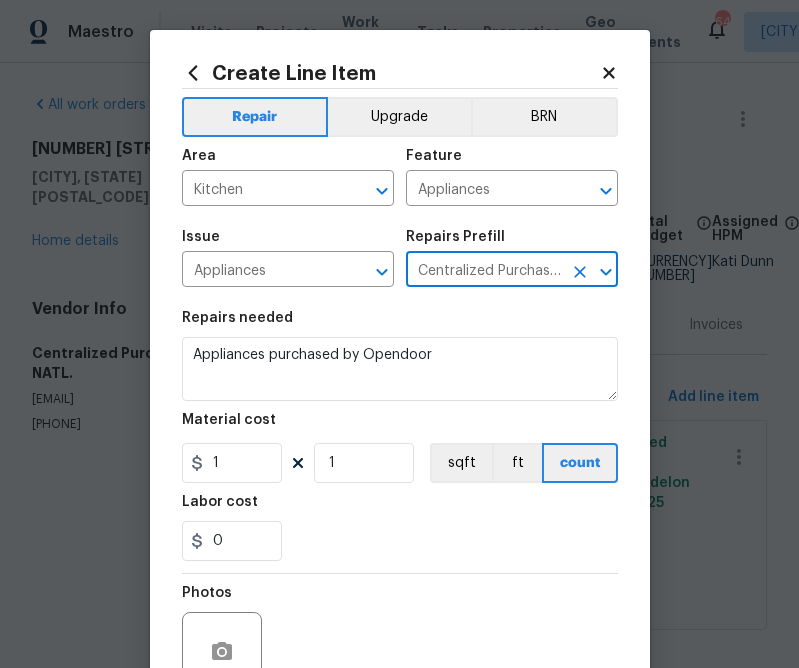 type on "Centralized Purchasing - Appliances $1.00" 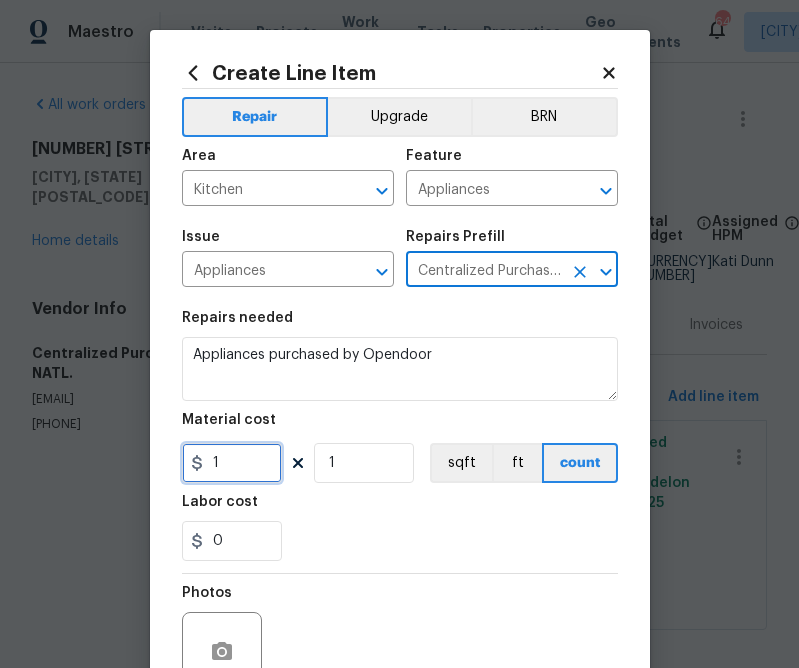 click on "1" at bounding box center [232, 463] 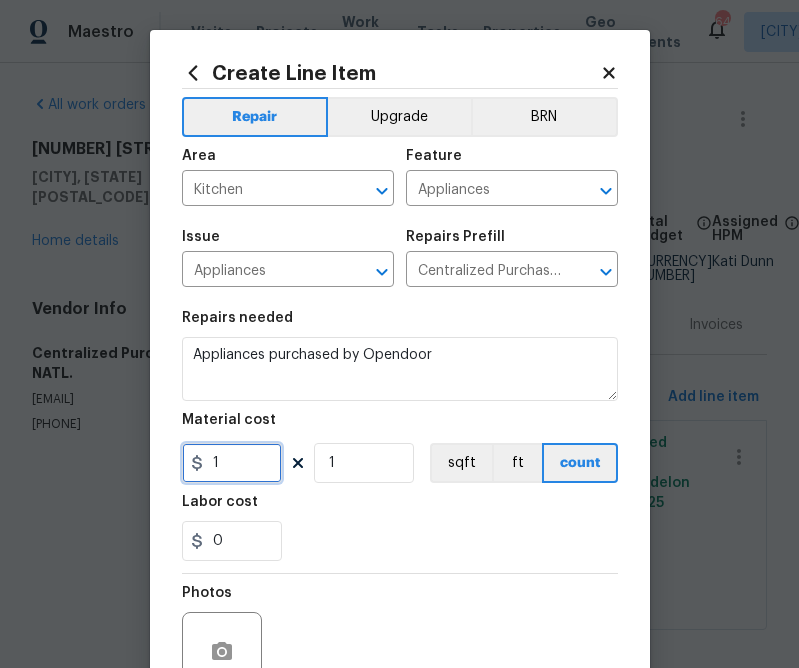 click on "1" at bounding box center (232, 463) 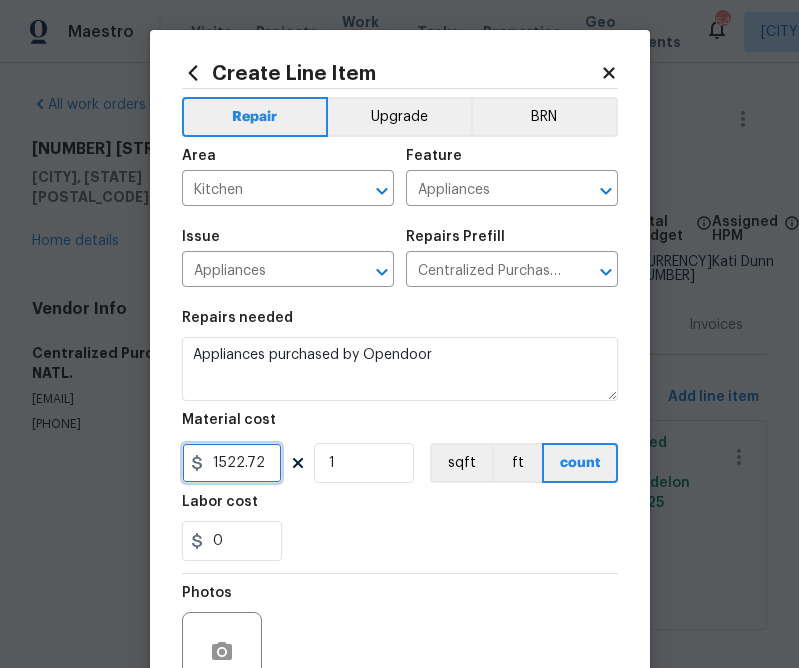 type on "1522.72" 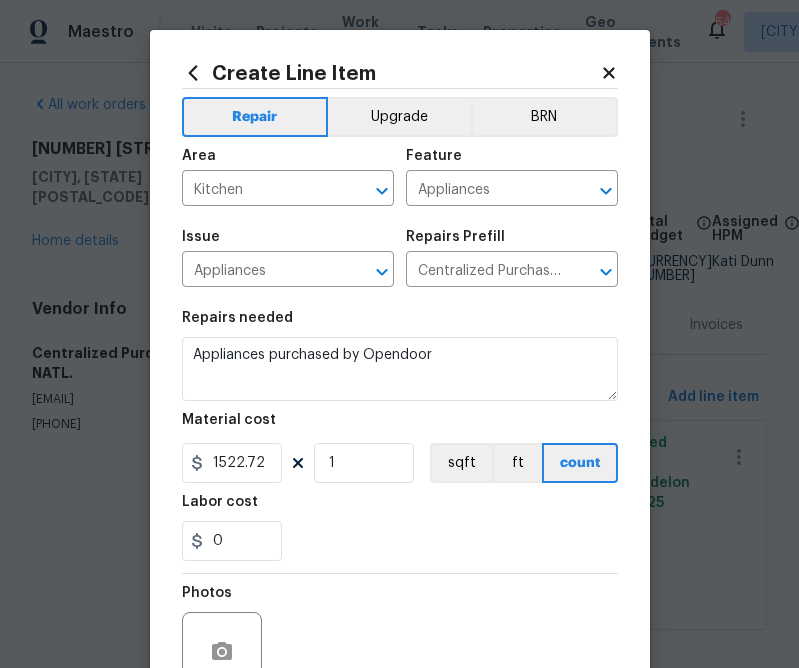 click on "Labor cost" at bounding box center [400, 508] 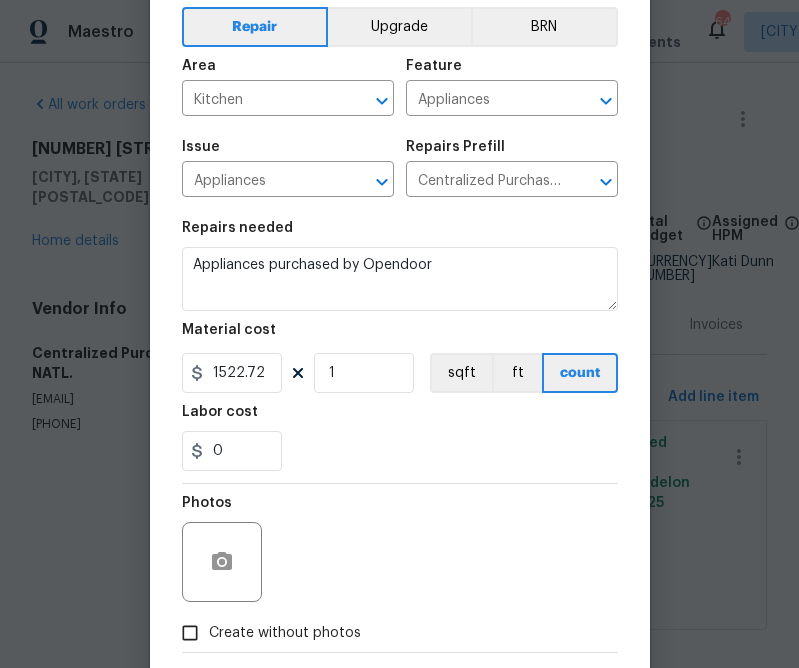 scroll, scrollTop: 194, scrollLeft: 0, axis: vertical 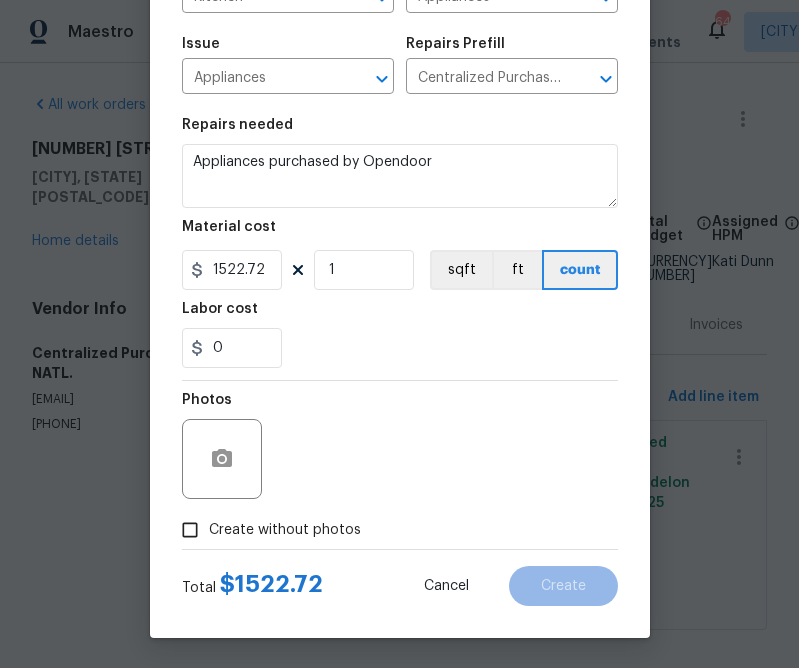 click on "Create without photos" at bounding box center (285, 530) 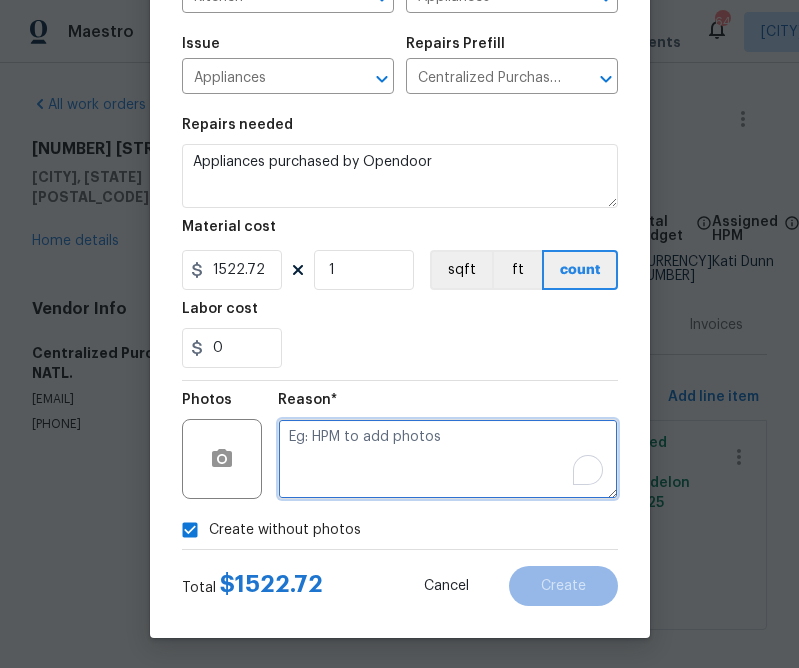 click at bounding box center (448, 459) 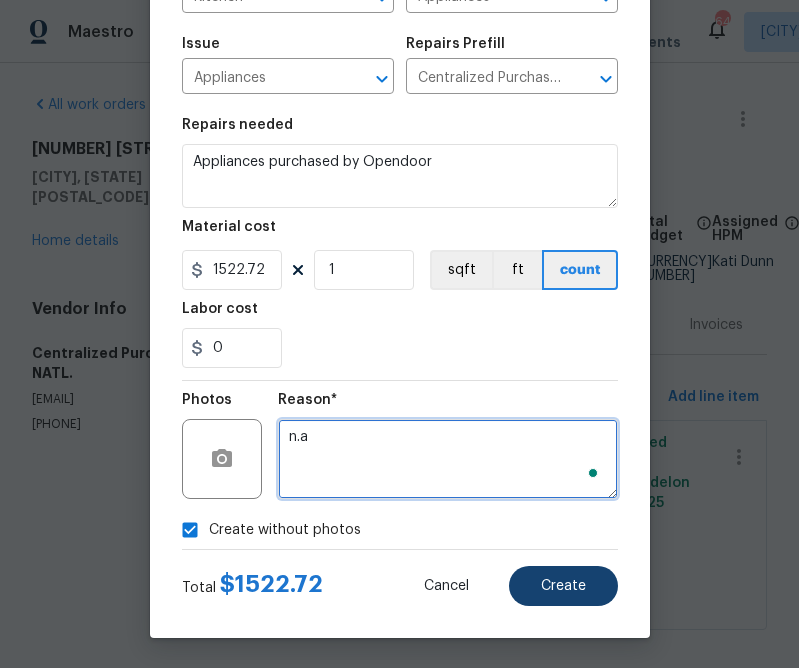 type on "n.a" 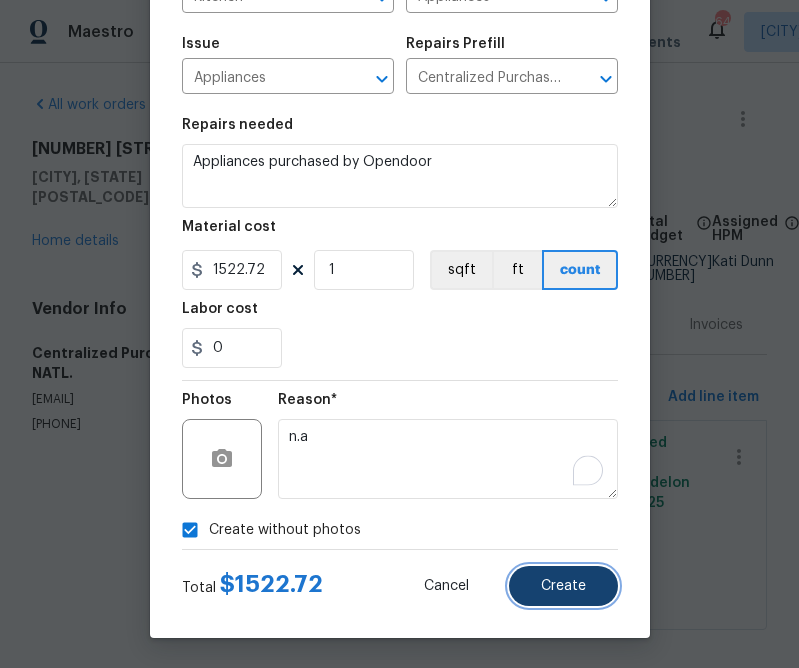 click on "Create" at bounding box center (563, 586) 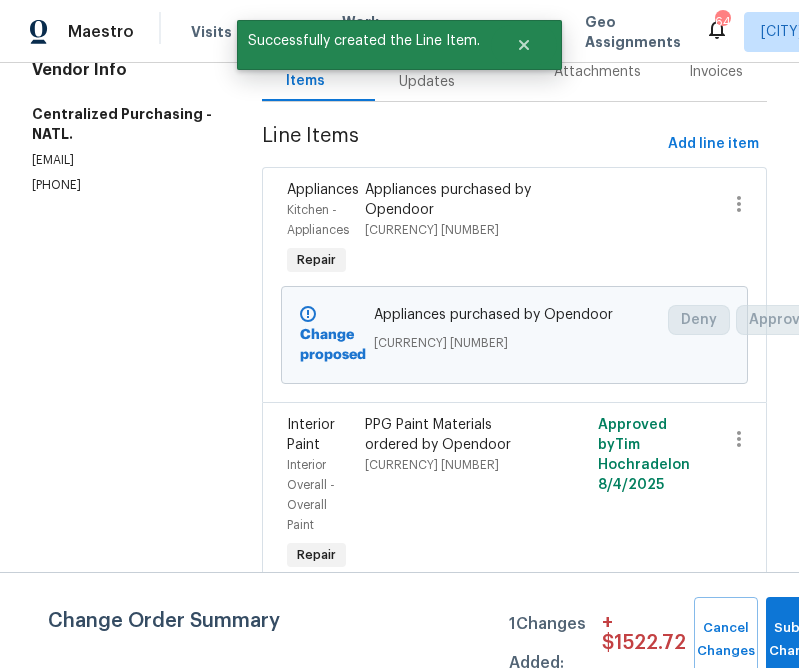 scroll, scrollTop: 0, scrollLeft: 0, axis: both 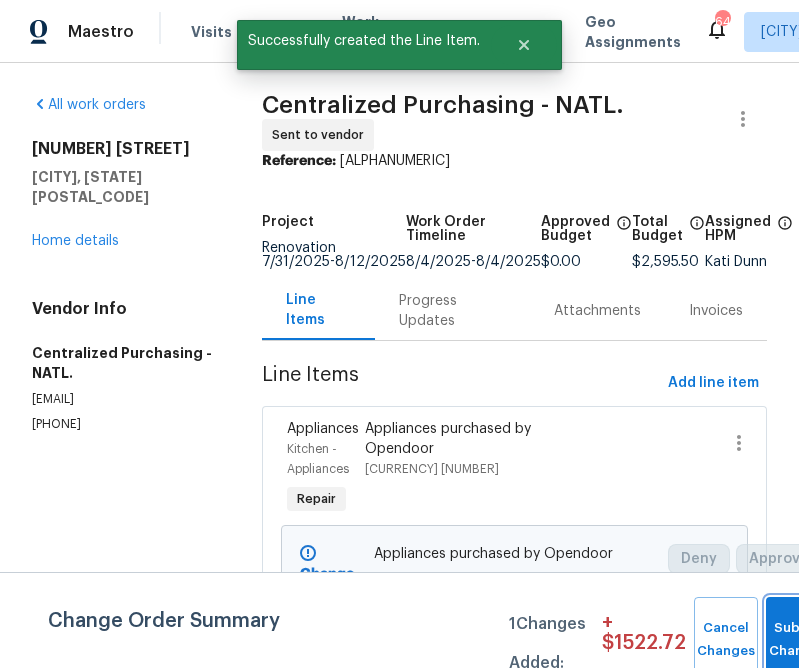 click on "Submit Changes" at bounding box center [798, 640] 